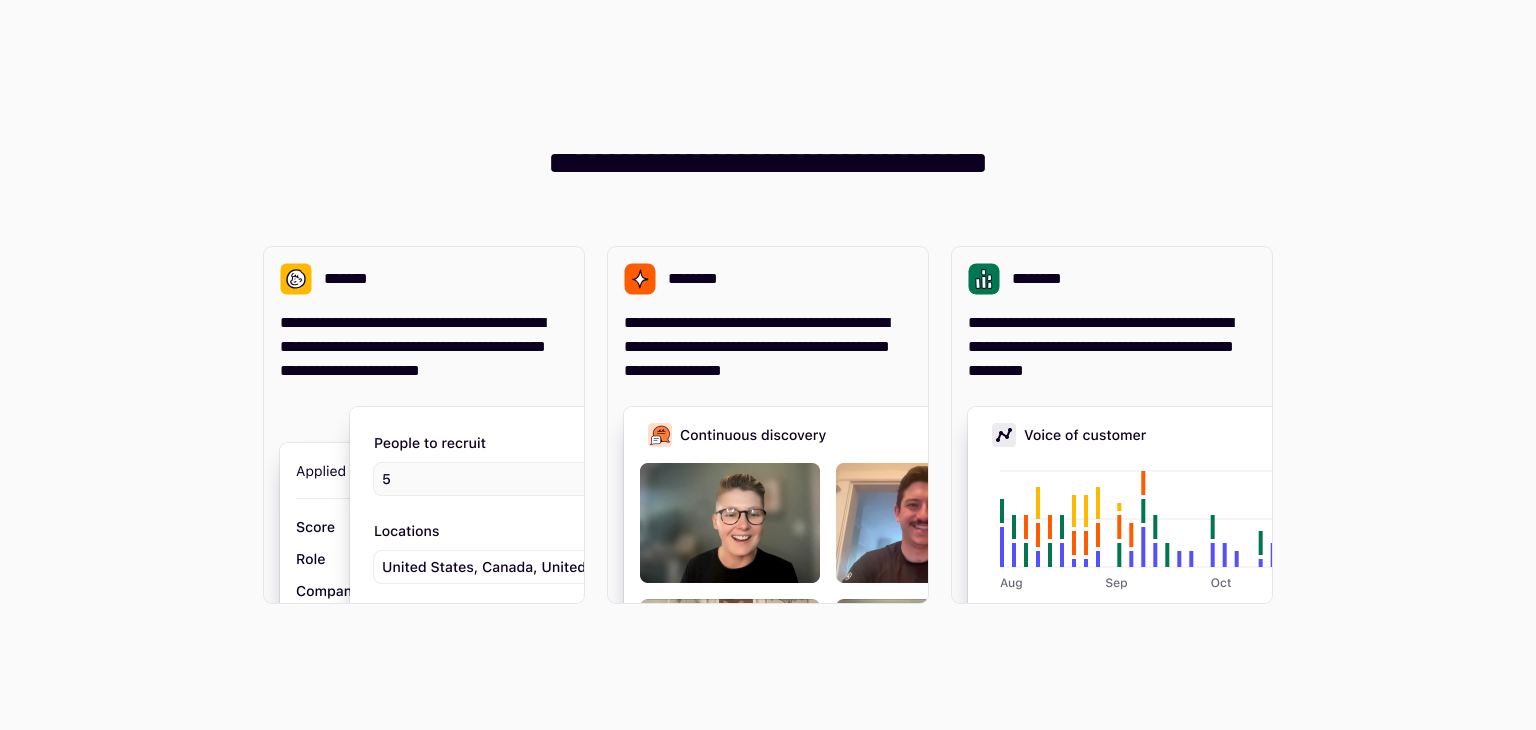 scroll, scrollTop: 0, scrollLeft: 0, axis: both 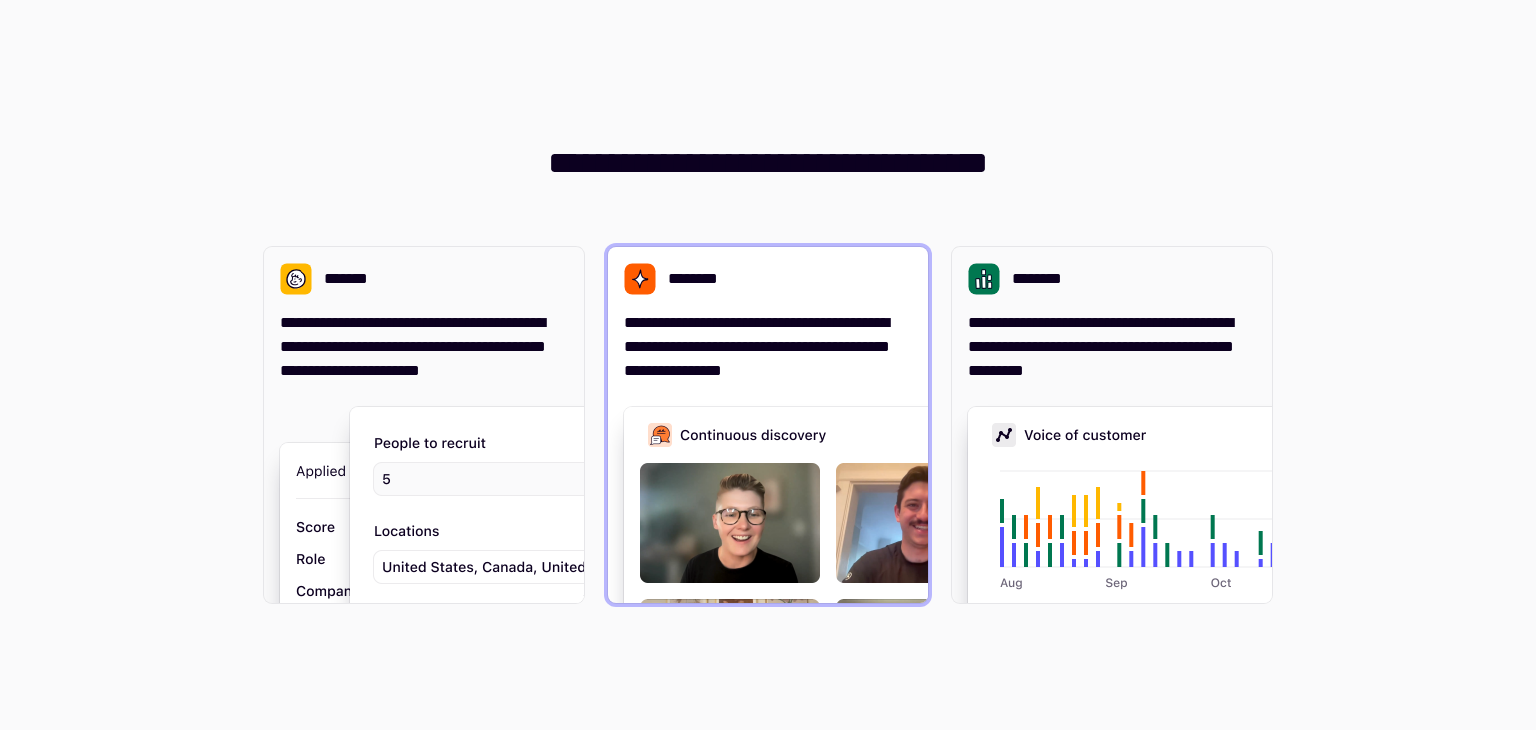 click on "**********" at bounding box center [768, 347] 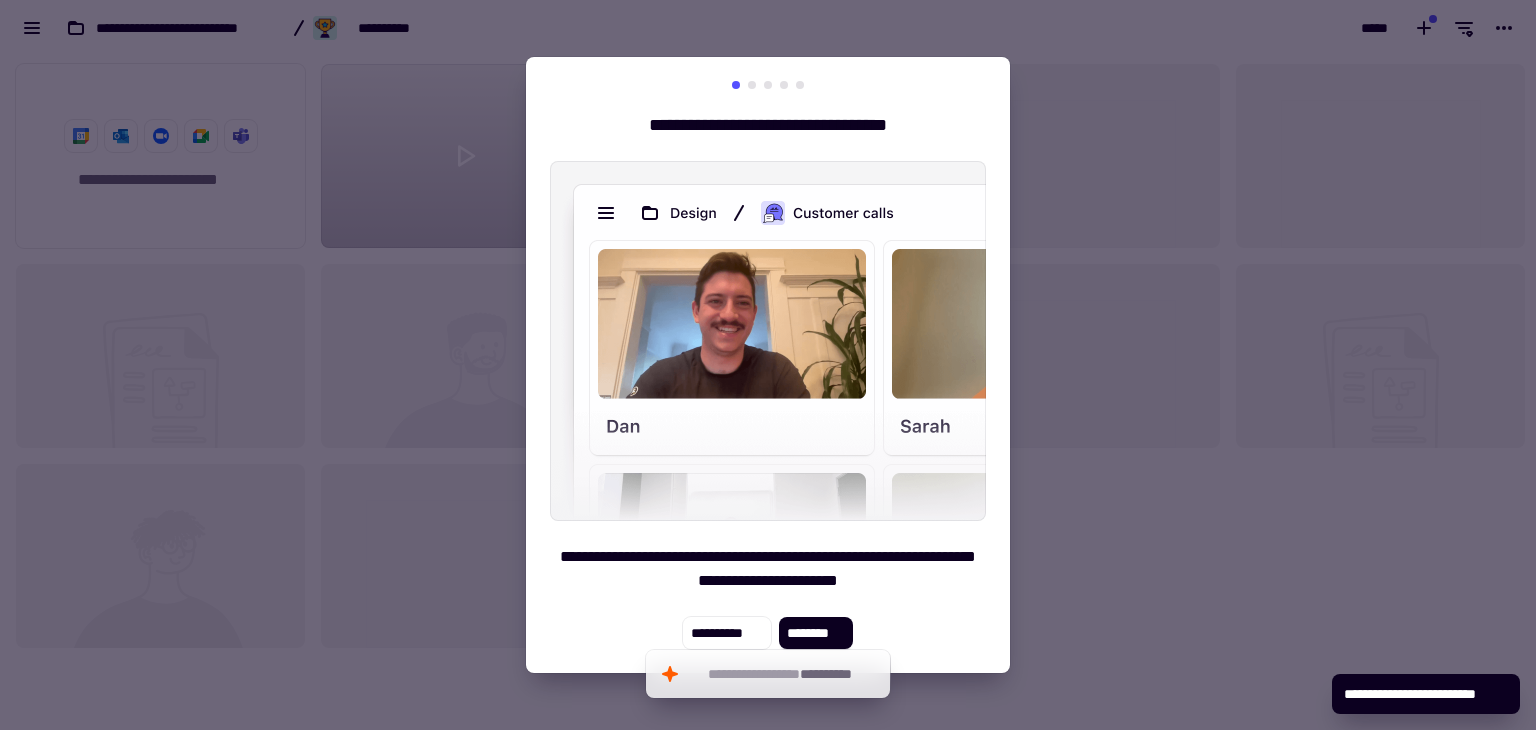 scroll, scrollTop: 16, scrollLeft: 16, axis: both 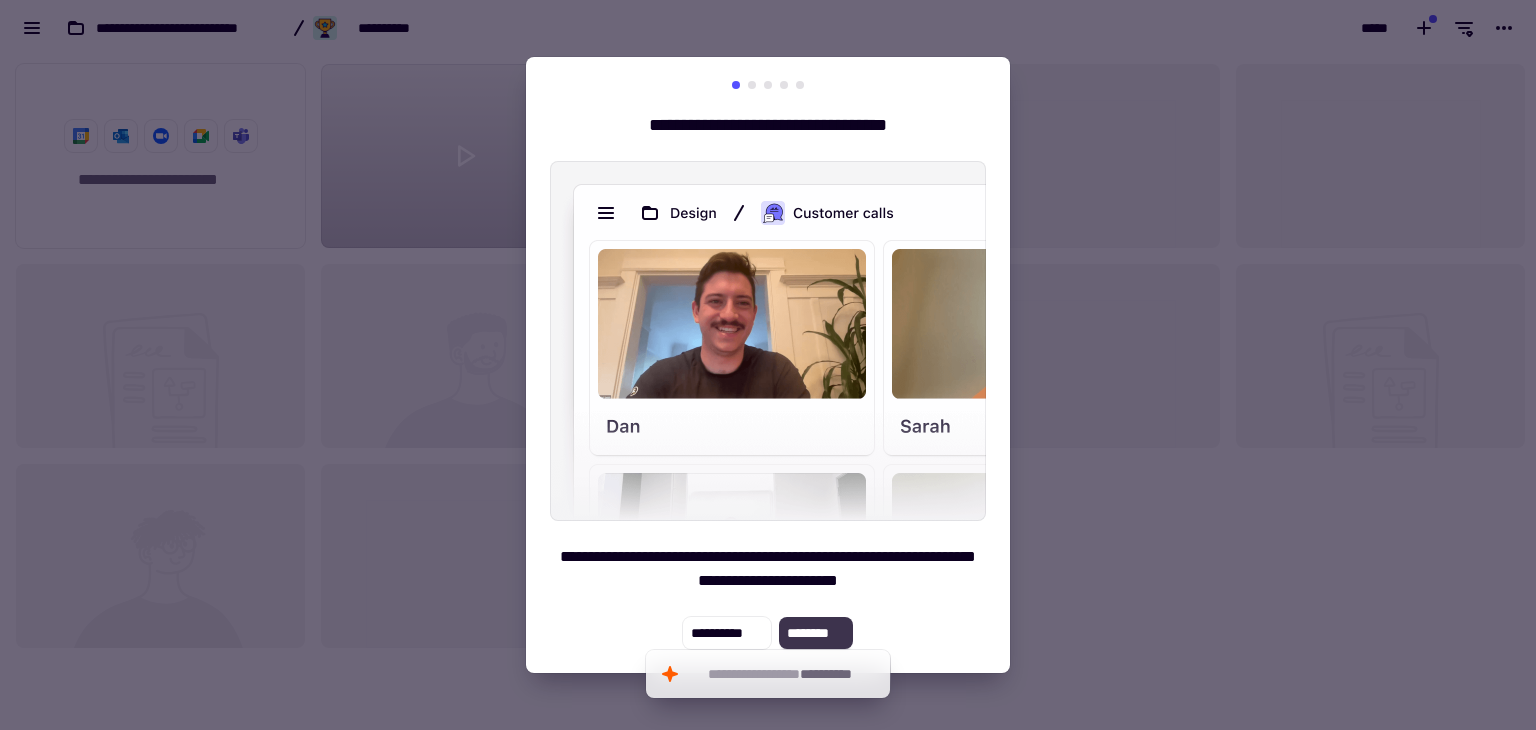 click on "********" 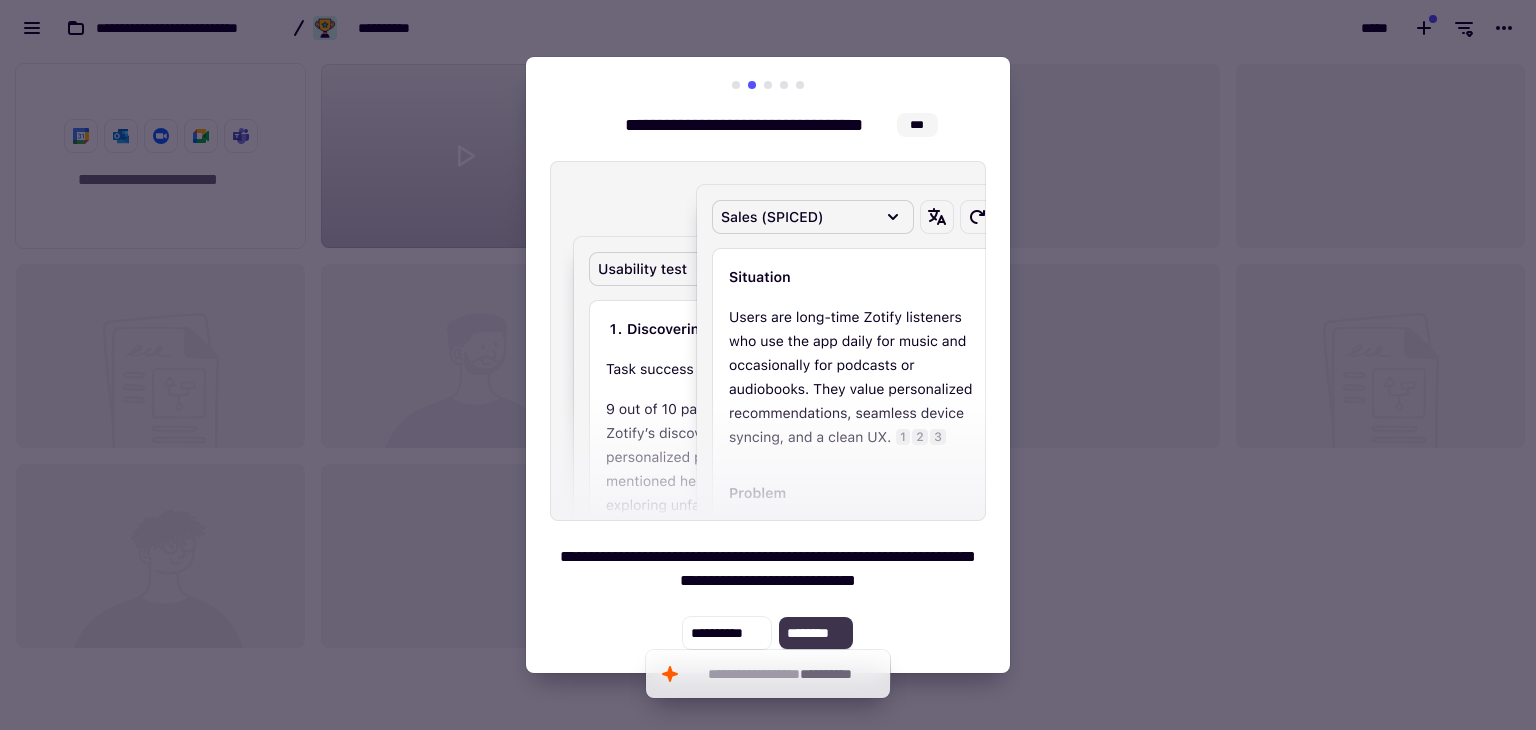 click on "********" 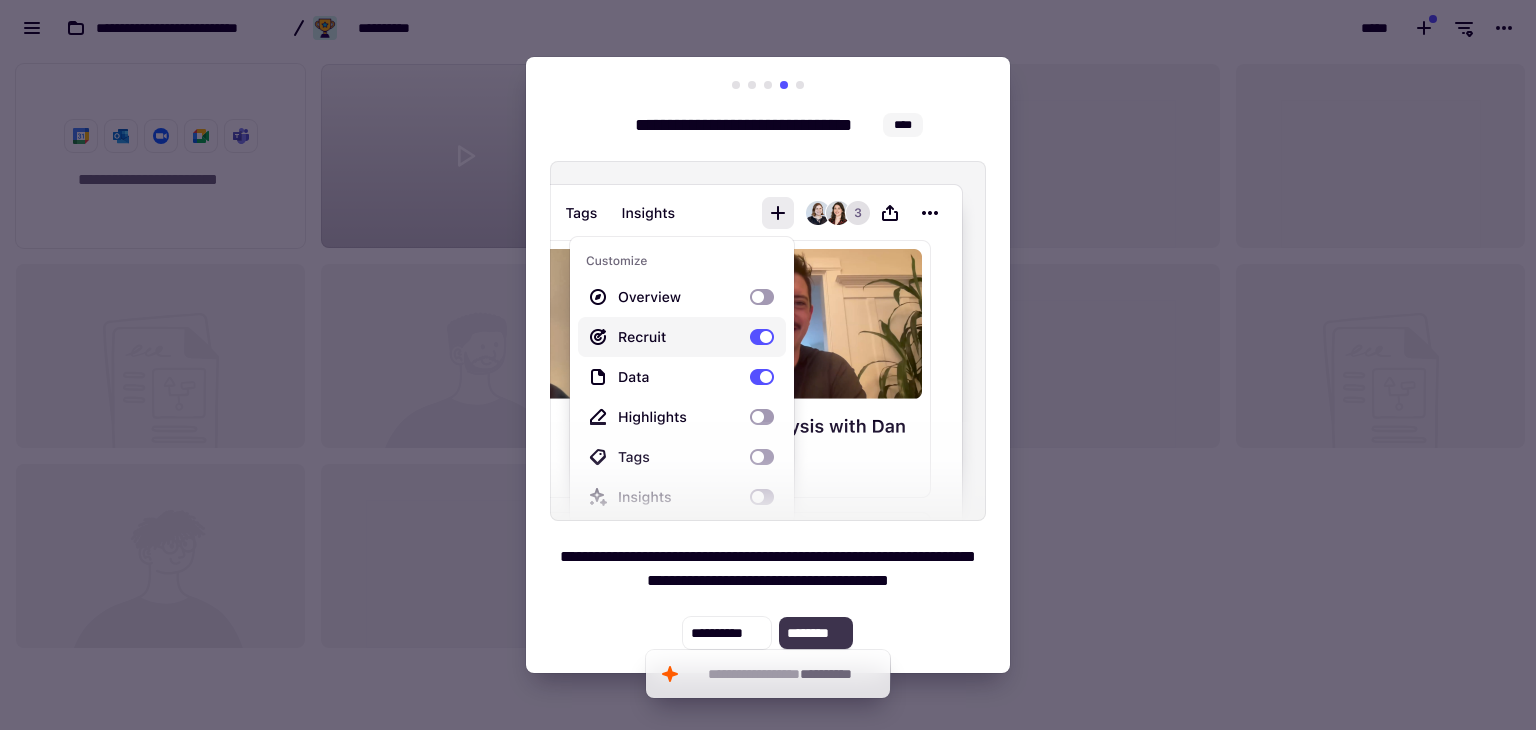 click on "********" 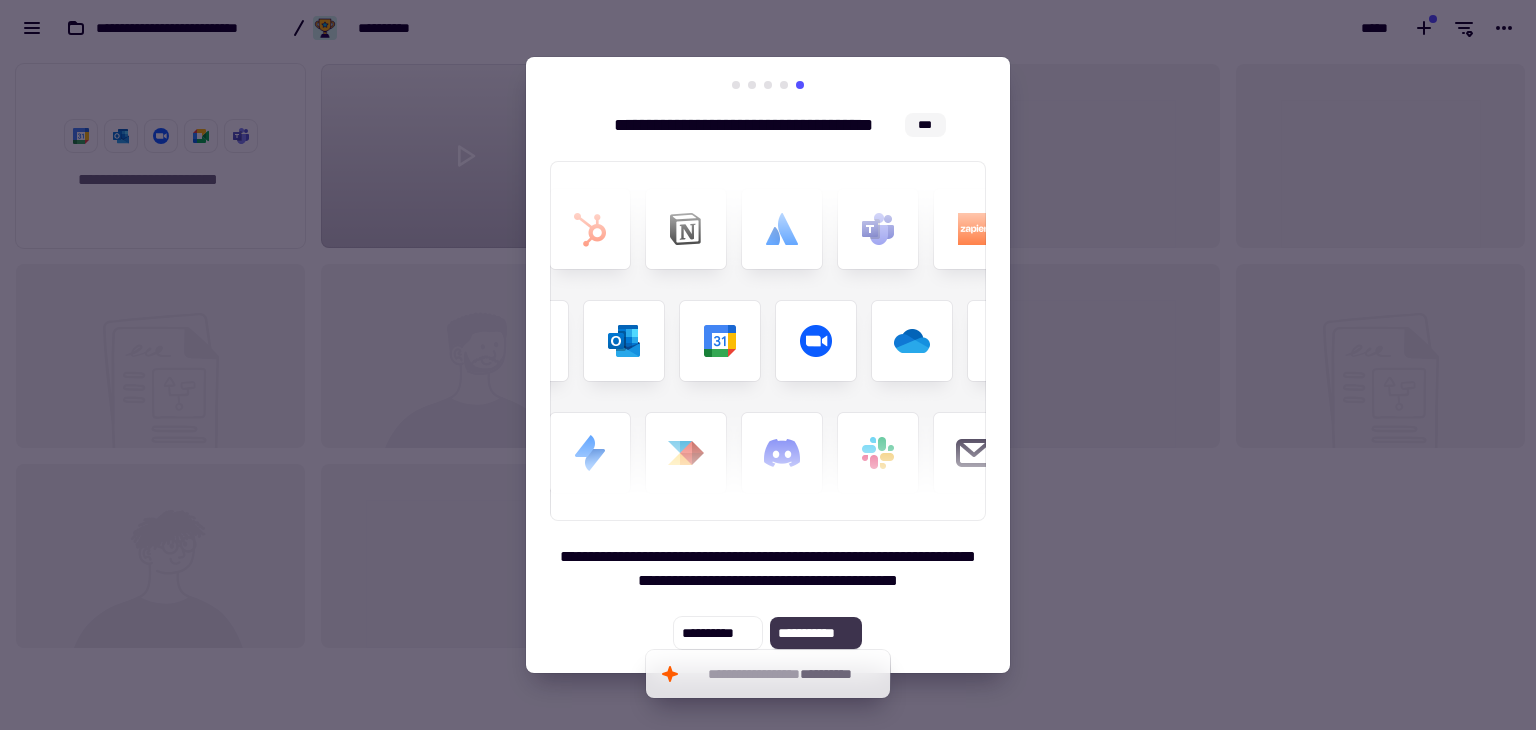 click on "**********" 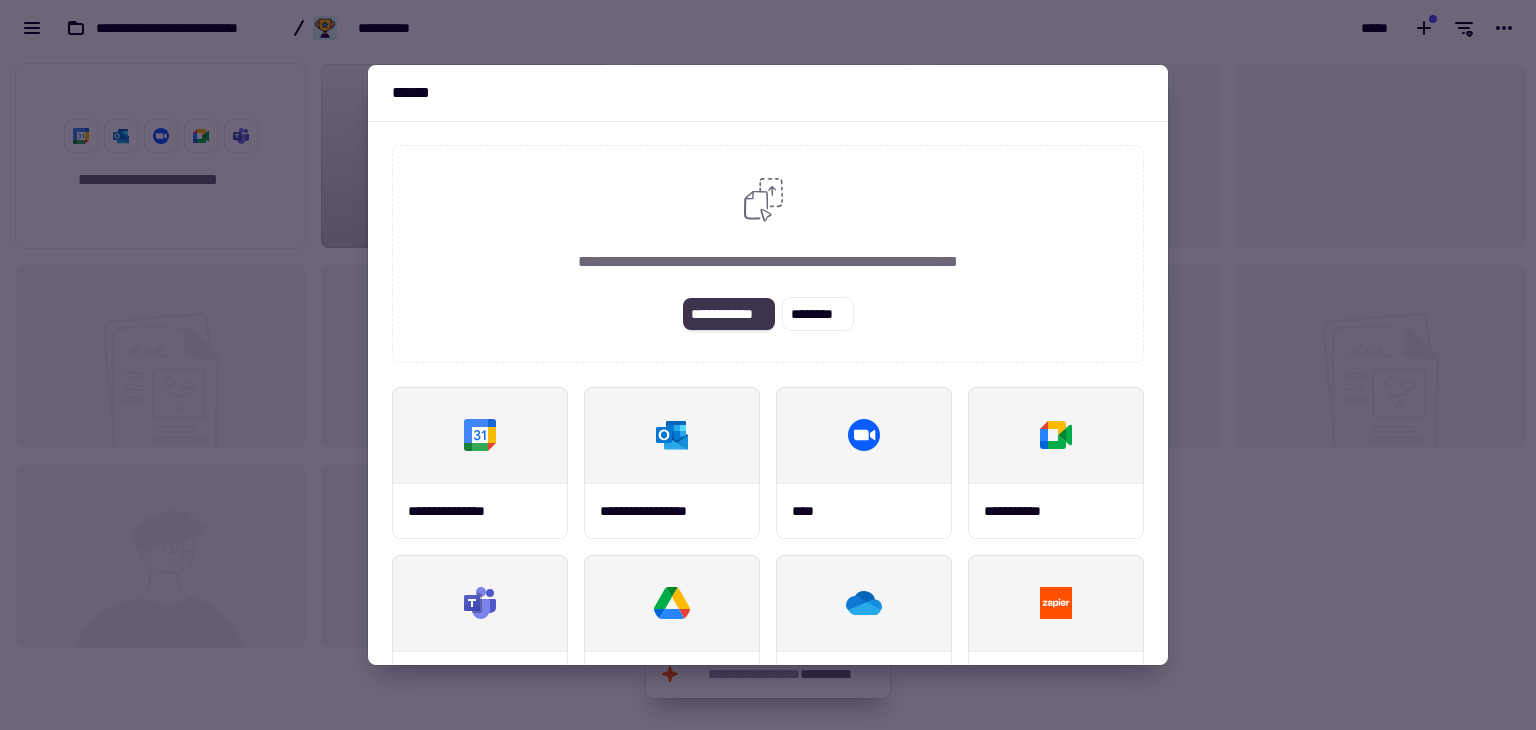 click on "**********" 